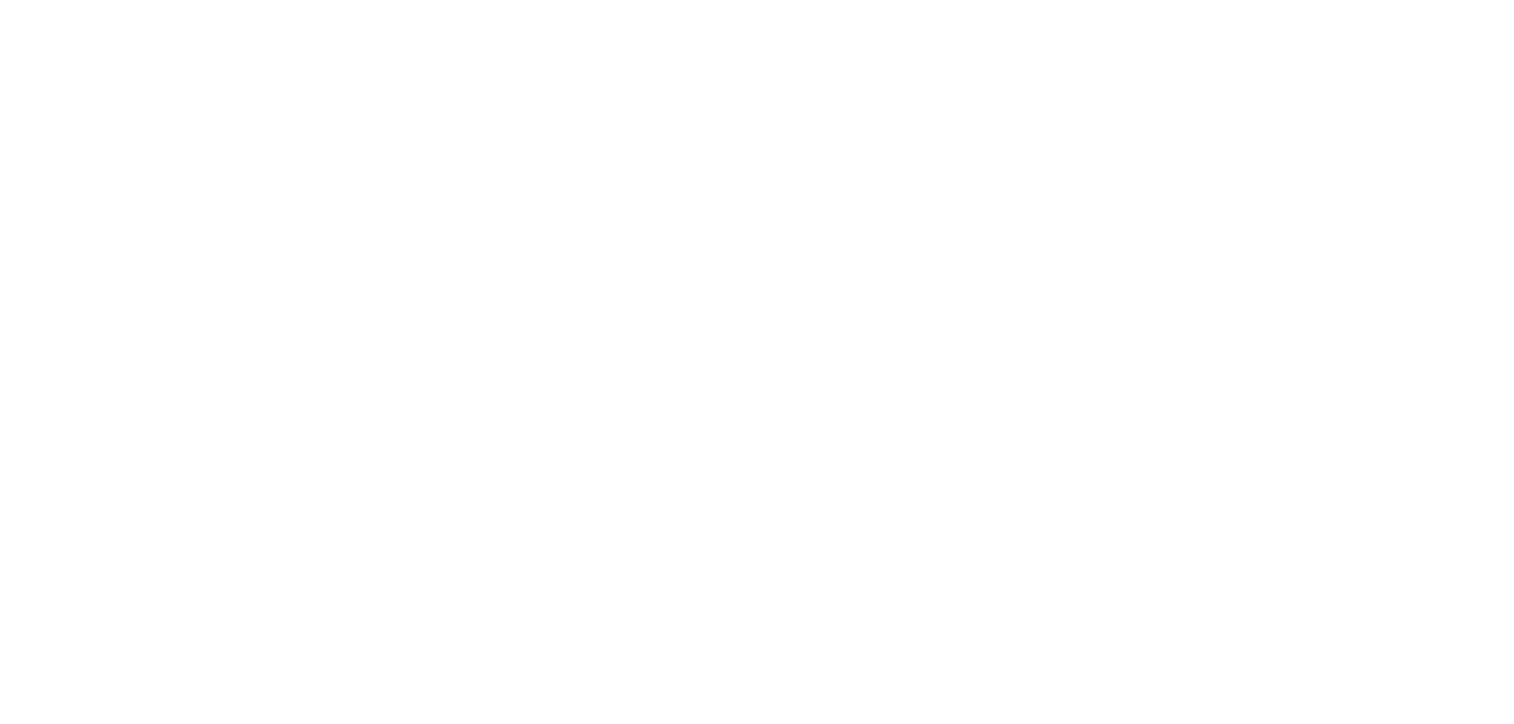 scroll, scrollTop: 0, scrollLeft: 0, axis: both 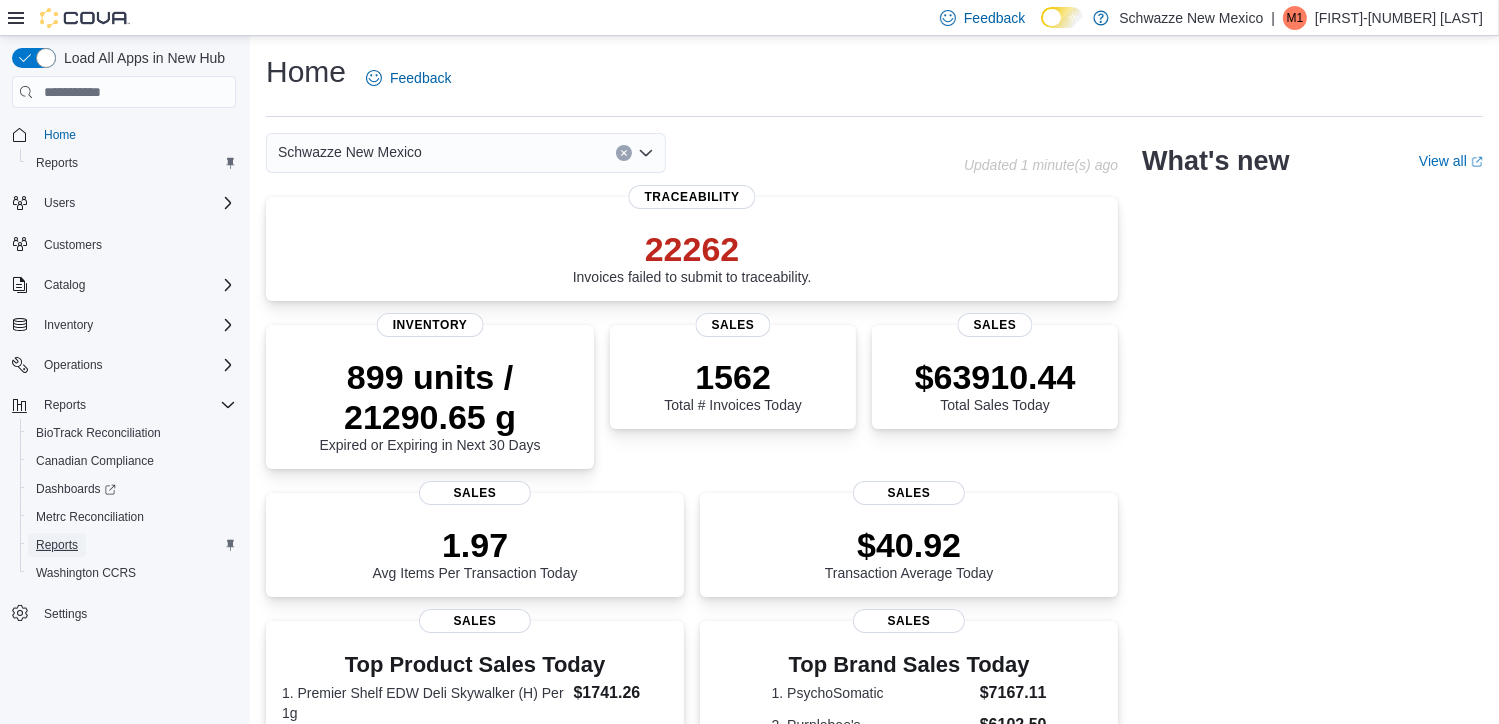click on "Reports" at bounding box center [57, 163] 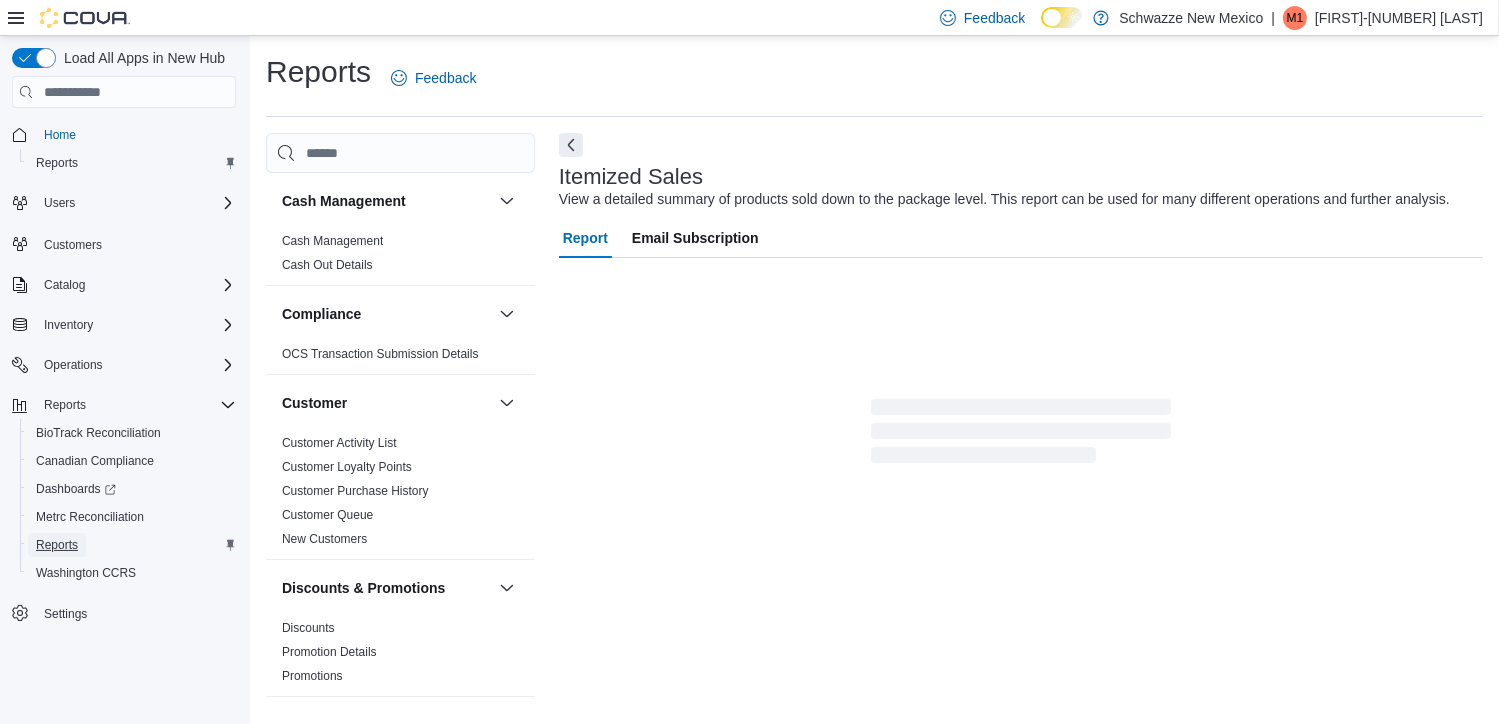 scroll, scrollTop: 312, scrollLeft: 0, axis: vertical 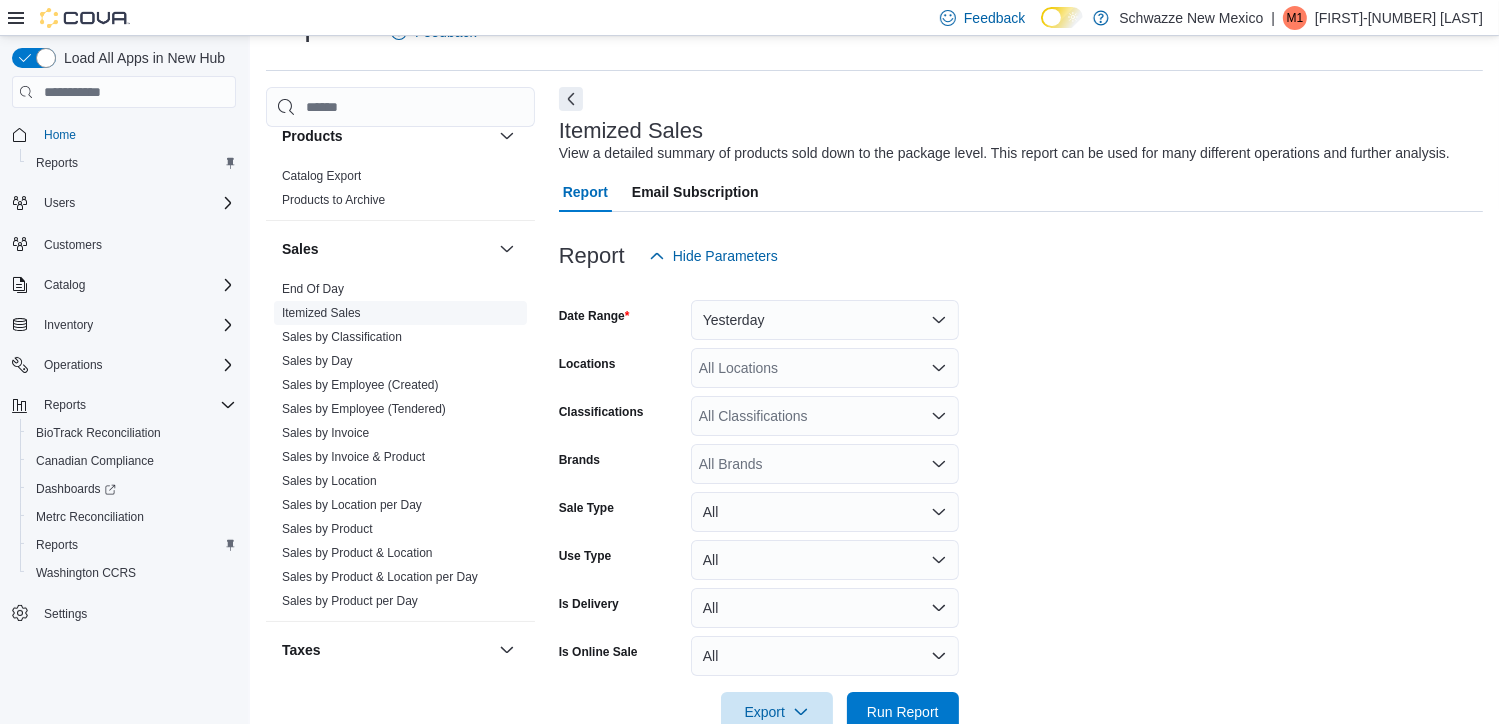 drag, startPoint x: 352, startPoint y: 311, endPoint x: 365, endPoint y: 310, distance: 13.038404 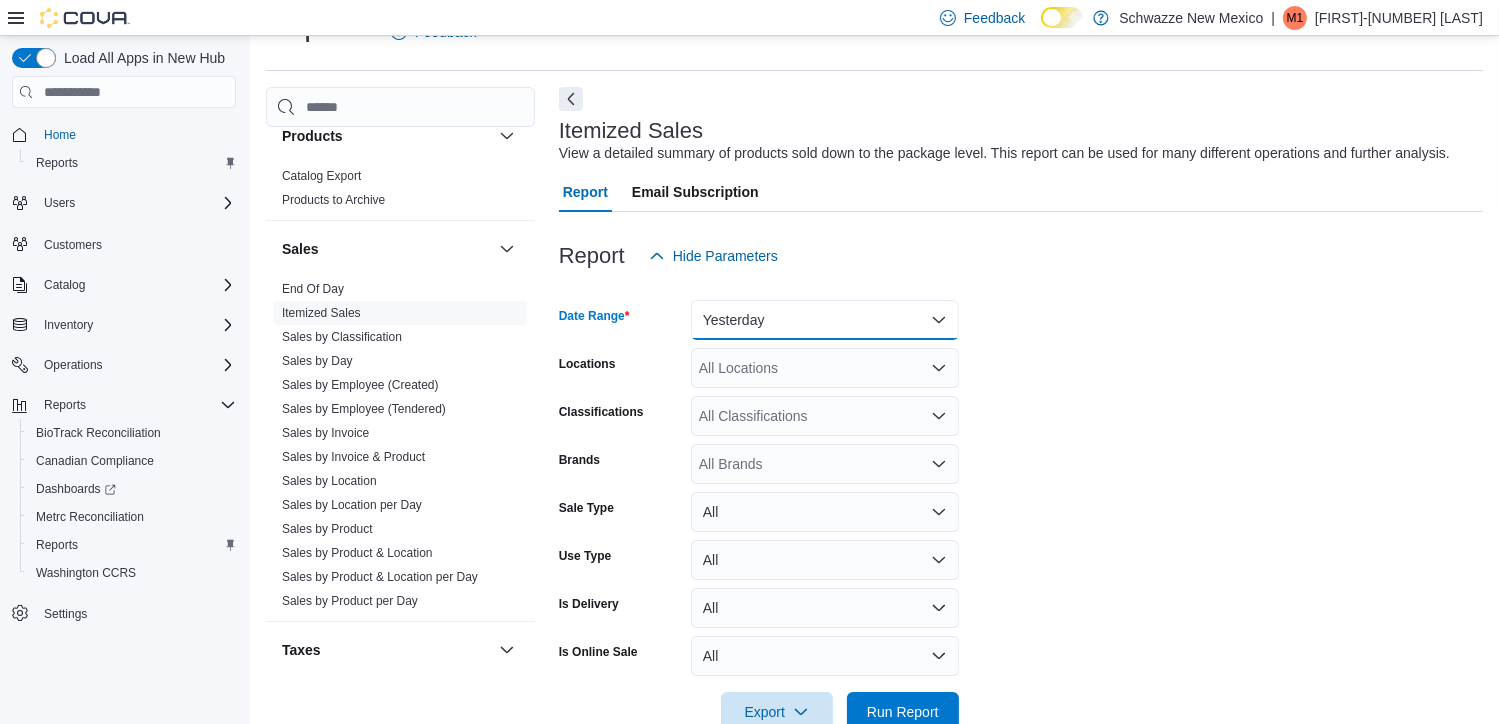 drag, startPoint x: 840, startPoint y: 323, endPoint x: 834, endPoint y: 333, distance: 11.661903 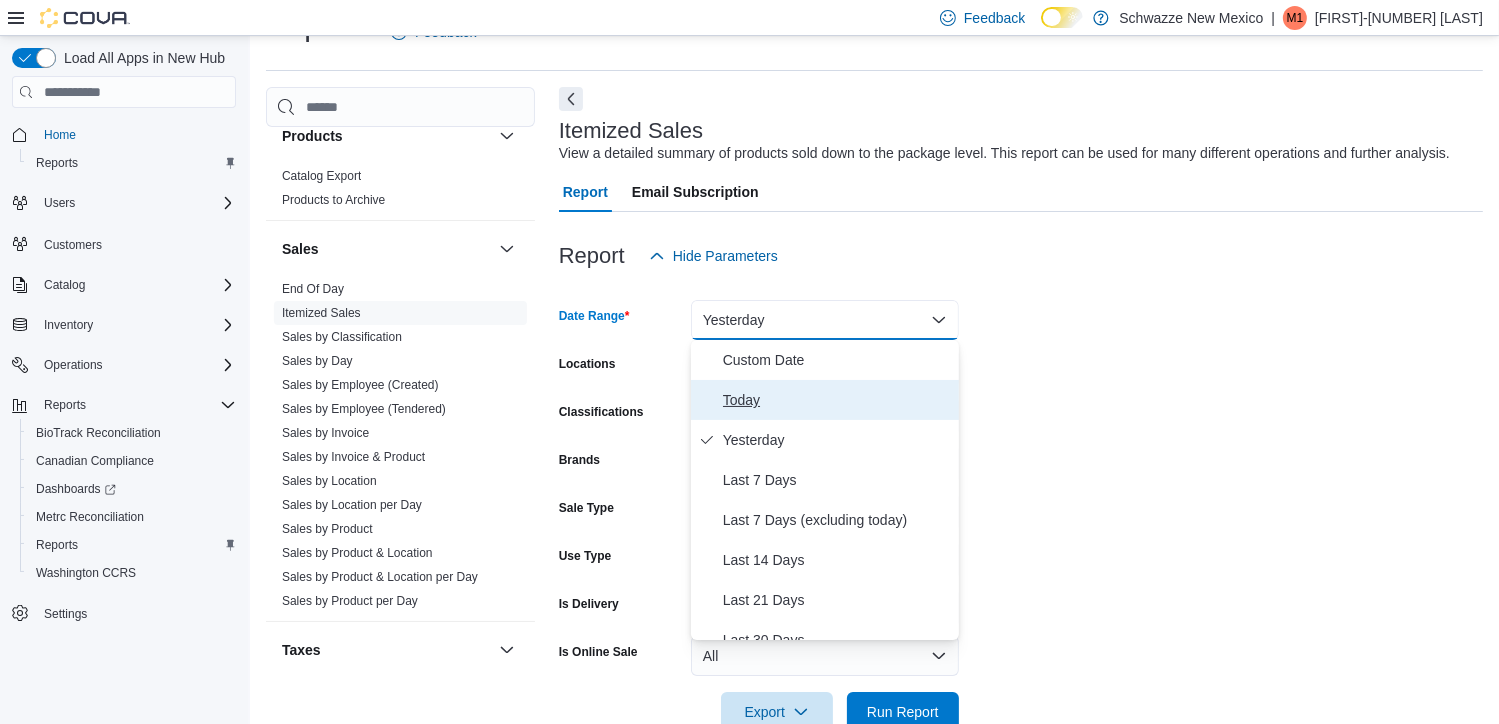 click on "Today" at bounding box center (837, 400) 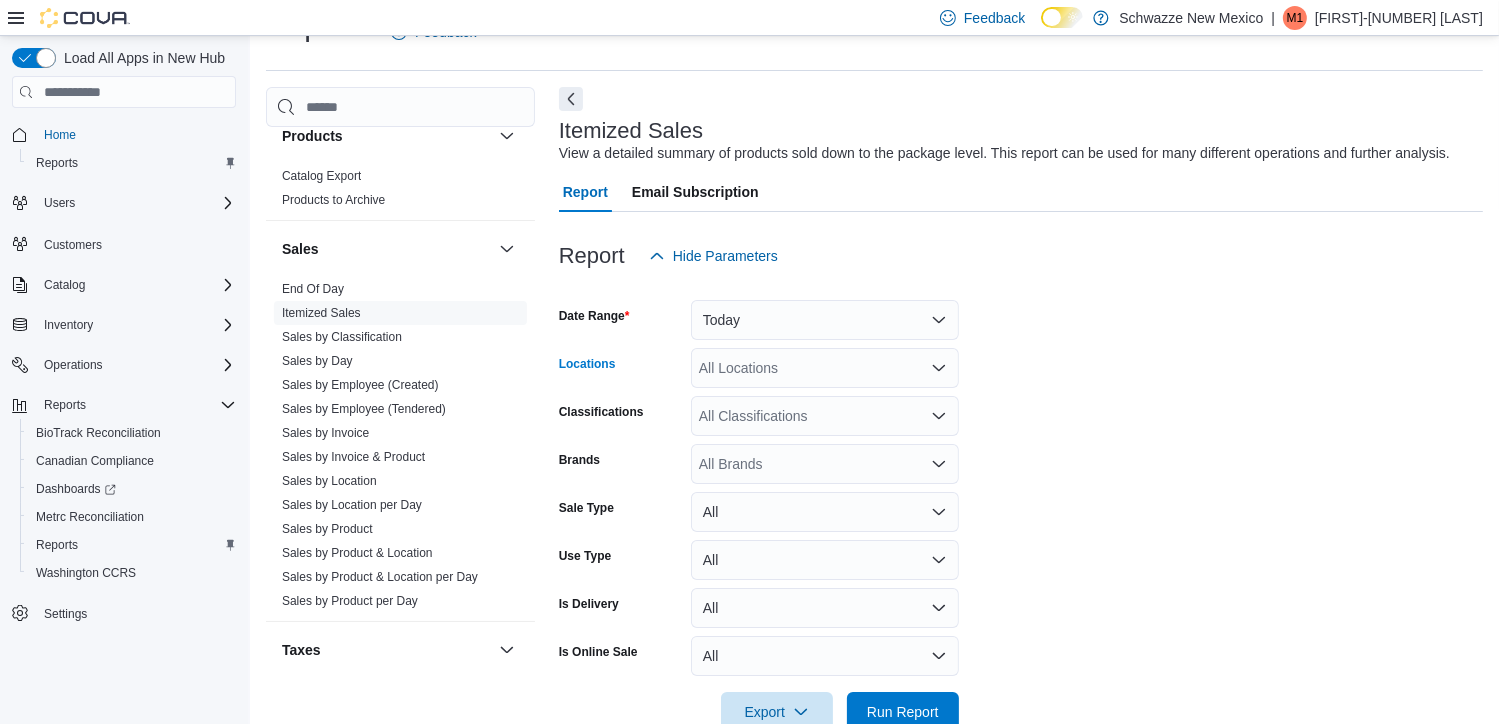 click on "All Locations" at bounding box center (825, 368) 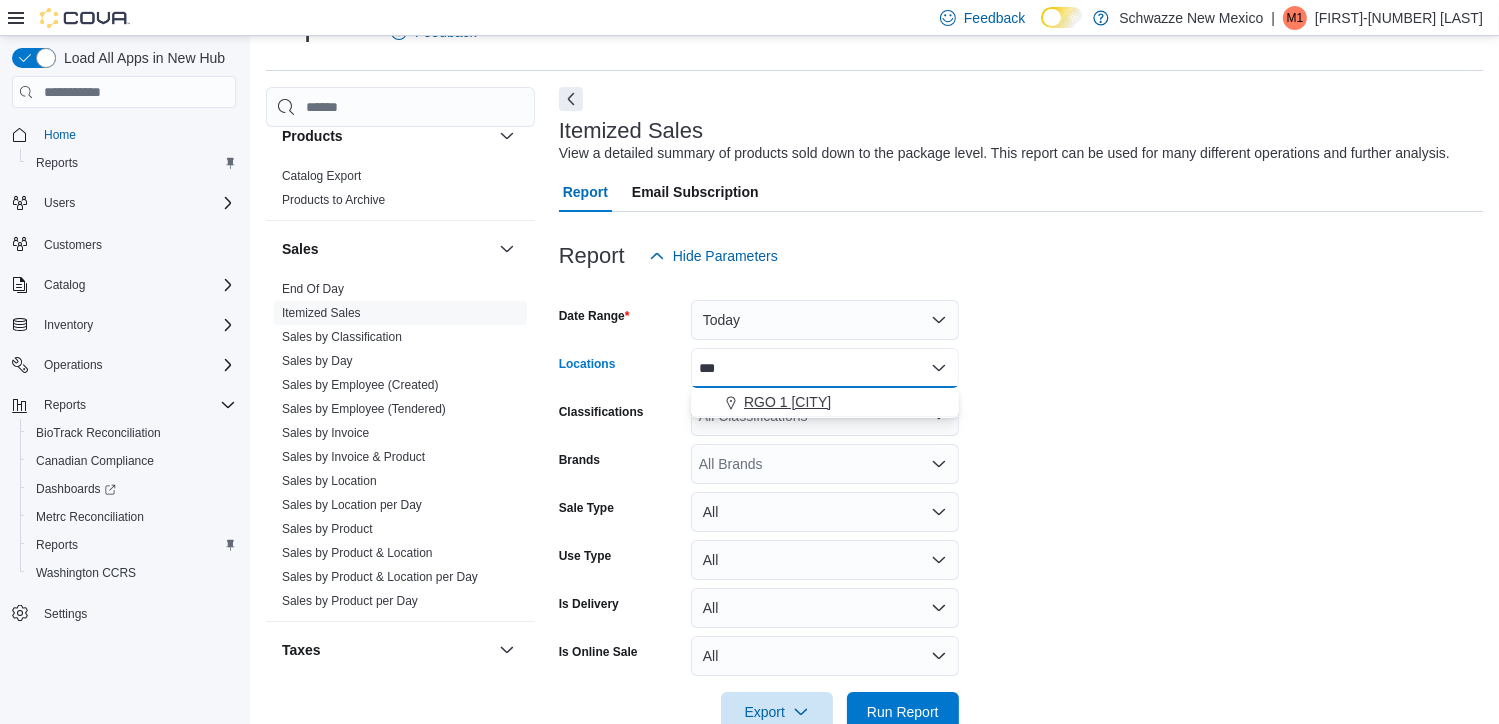 type on "***" 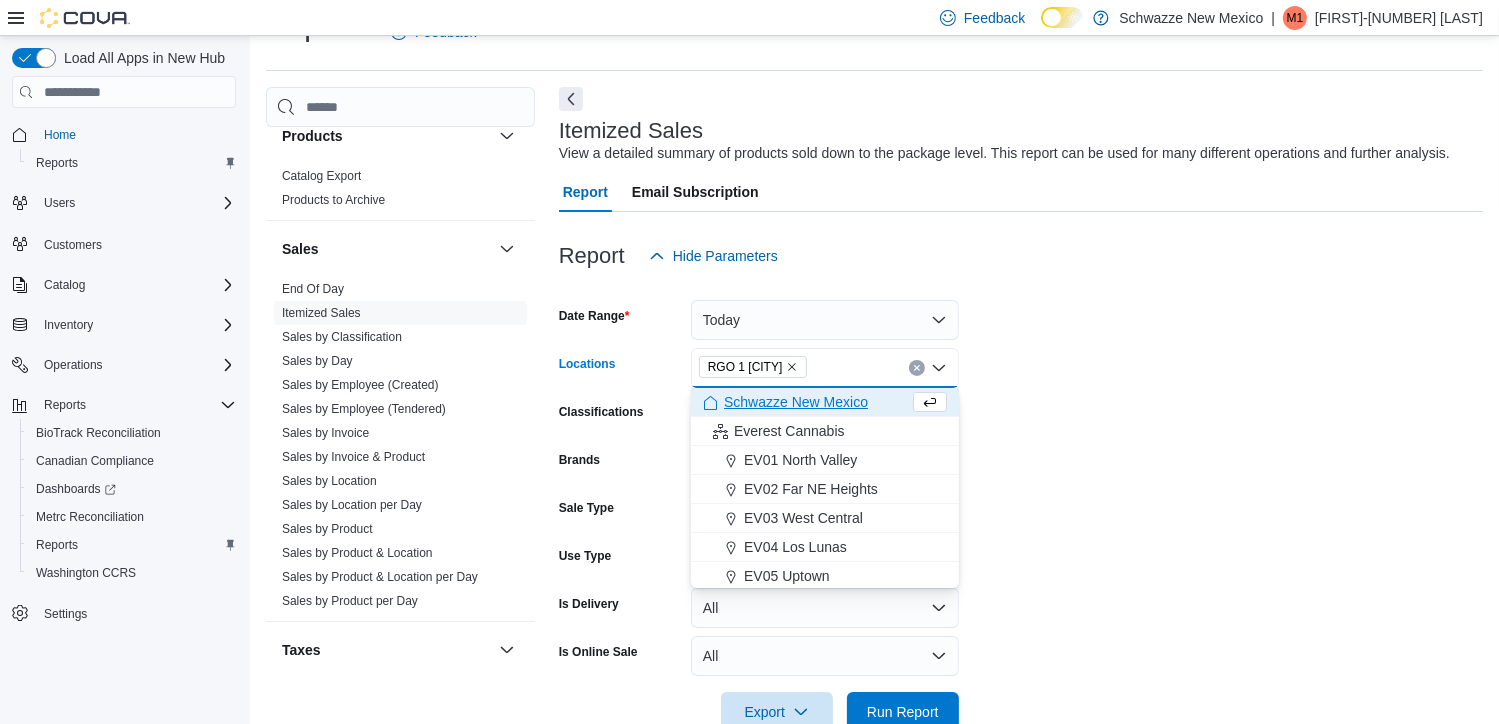 click on "Date Range Today Locations RGO 1 [CITY] Combo box. Selected. RGO 1 [CITY]. Press Backspace to delete RGO 1 [CITY]. Combo box input. All Locations. Type some text or, to display a list of choices, press Down Arrow. To exit the list of choices, press Escape. Classifications All Classifications Brands All Brands Sale Type All Use Type All Is Delivery All Is Online Sale All Export  Run Report" at bounding box center [1021, 504] 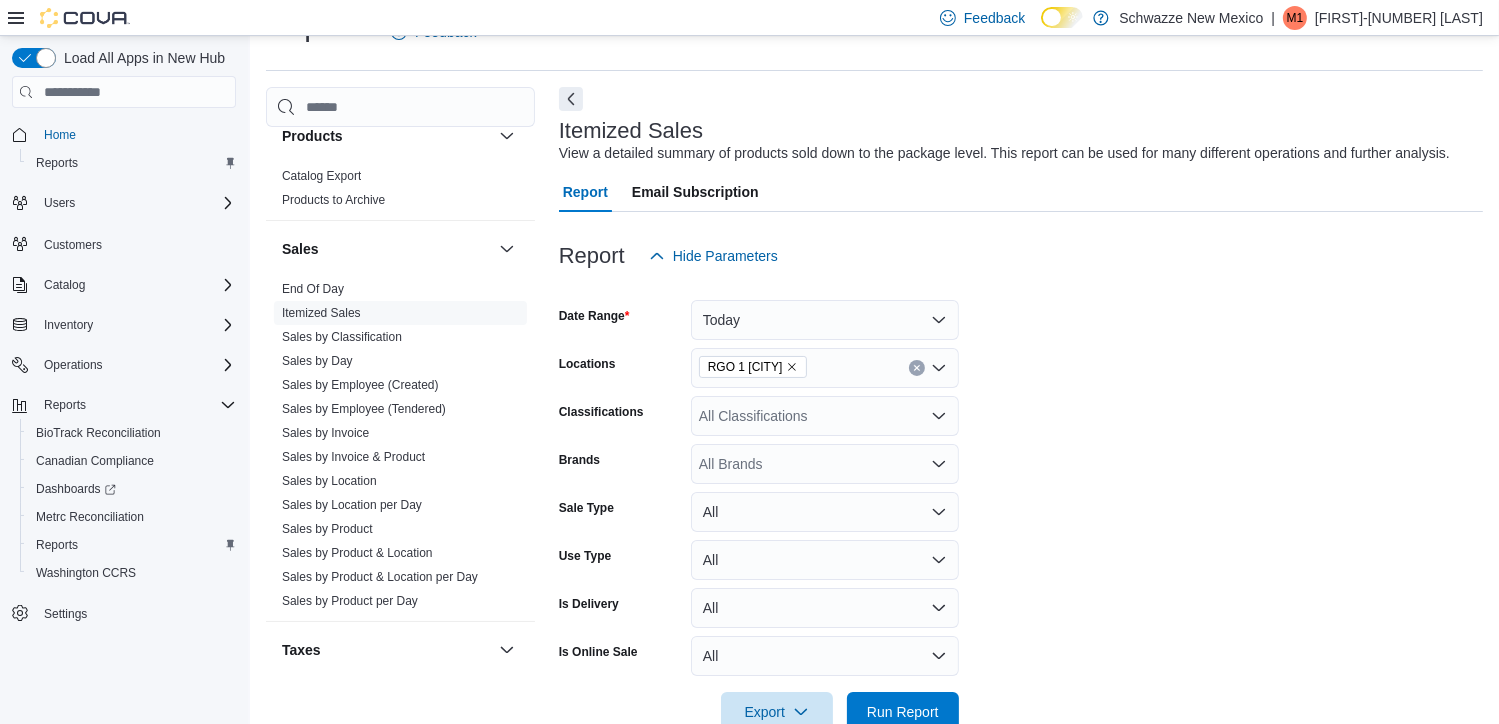 drag, startPoint x: 833, startPoint y: 426, endPoint x: 838, endPoint y: 415, distance: 12.083046 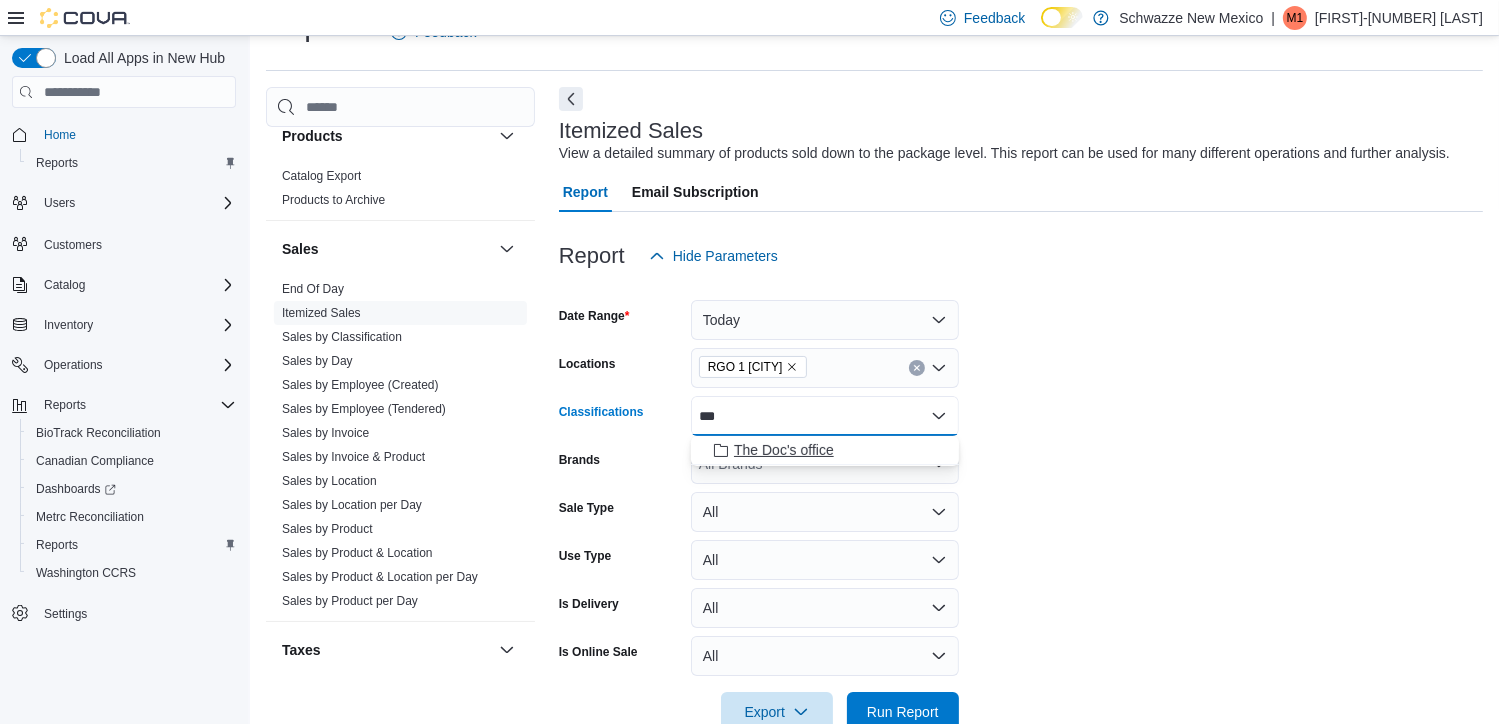 type on "***" 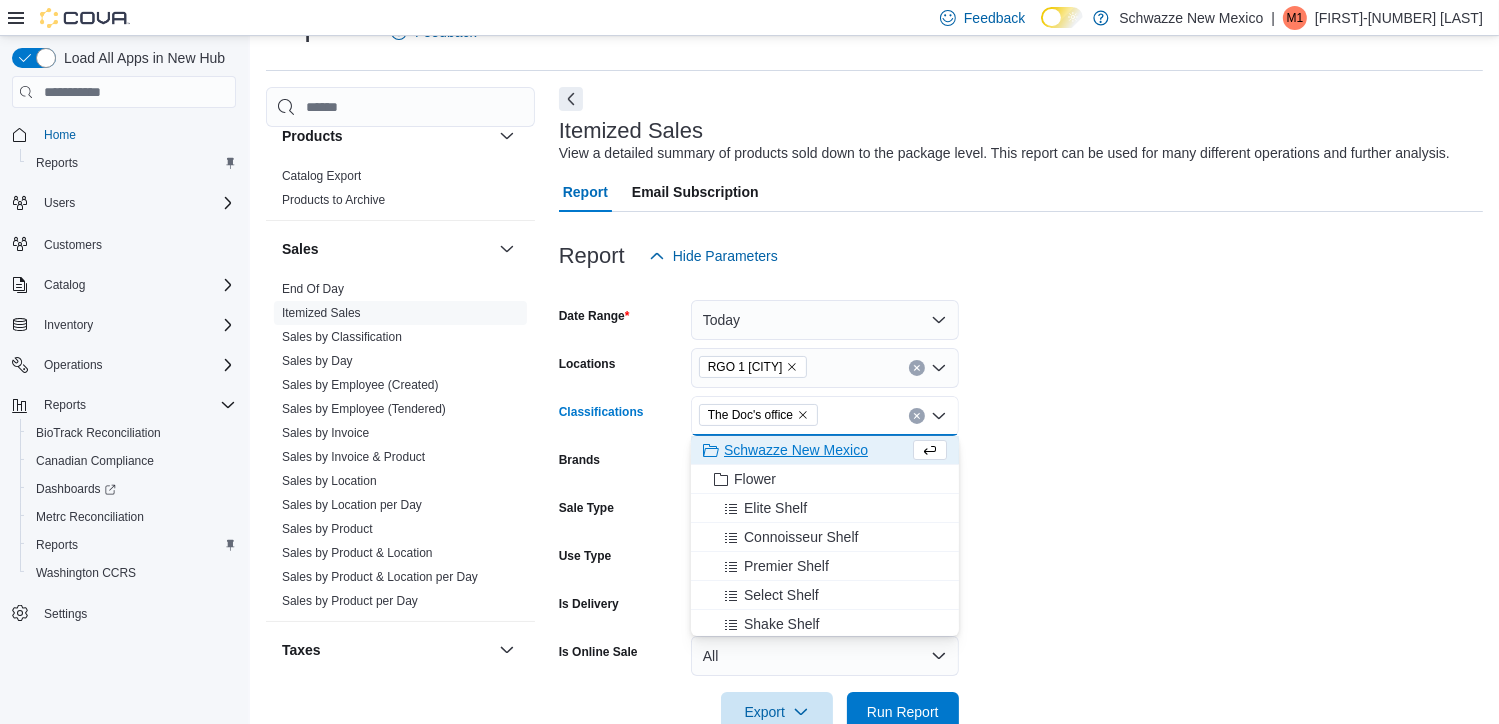 click on "Date Range Today Locations RGO 1 [CITY] Combo box. Selected. RGO 1 [CITY]. Press Backspace to delete RGO 1 [CITY]. Combo box input. All Classifications. Type some text or, to display a list of choices, press Down Arrow. To exit the list of choices, press Escape. Brands All Brands Sale Type All Use Type All Is Delivery All Is Online Sale All Export  Run Report" at bounding box center (1021, 504) 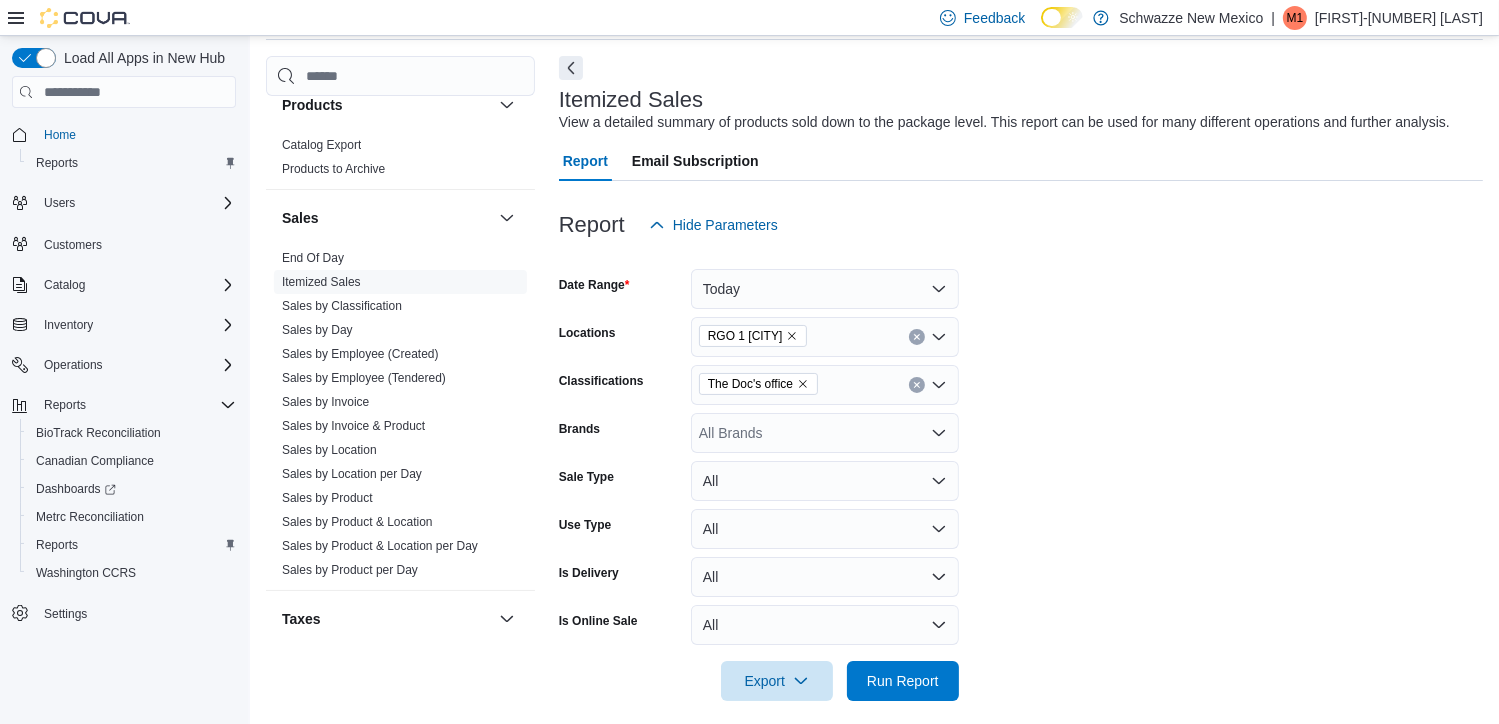 scroll, scrollTop: 94, scrollLeft: 0, axis: vertical 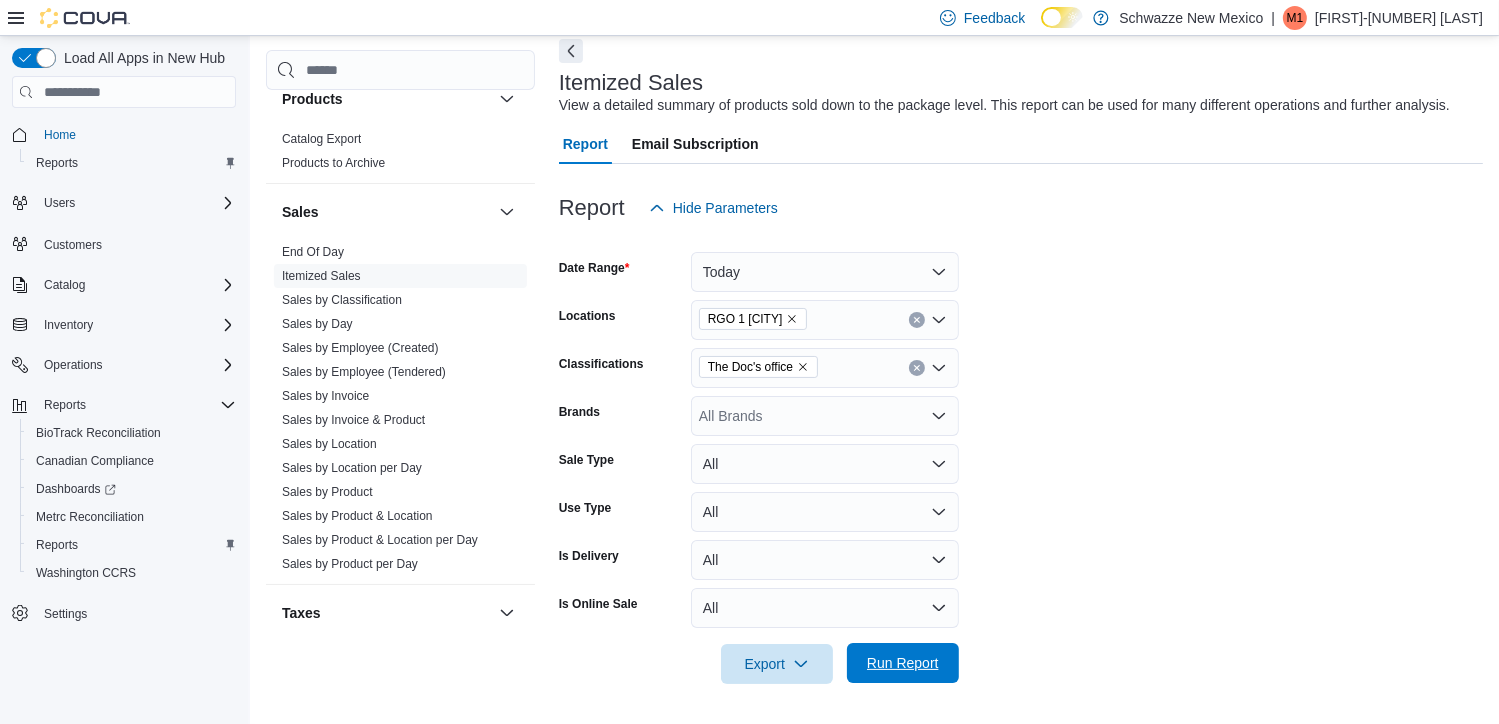 click on "Run Report" at bounding box center [903, 663] 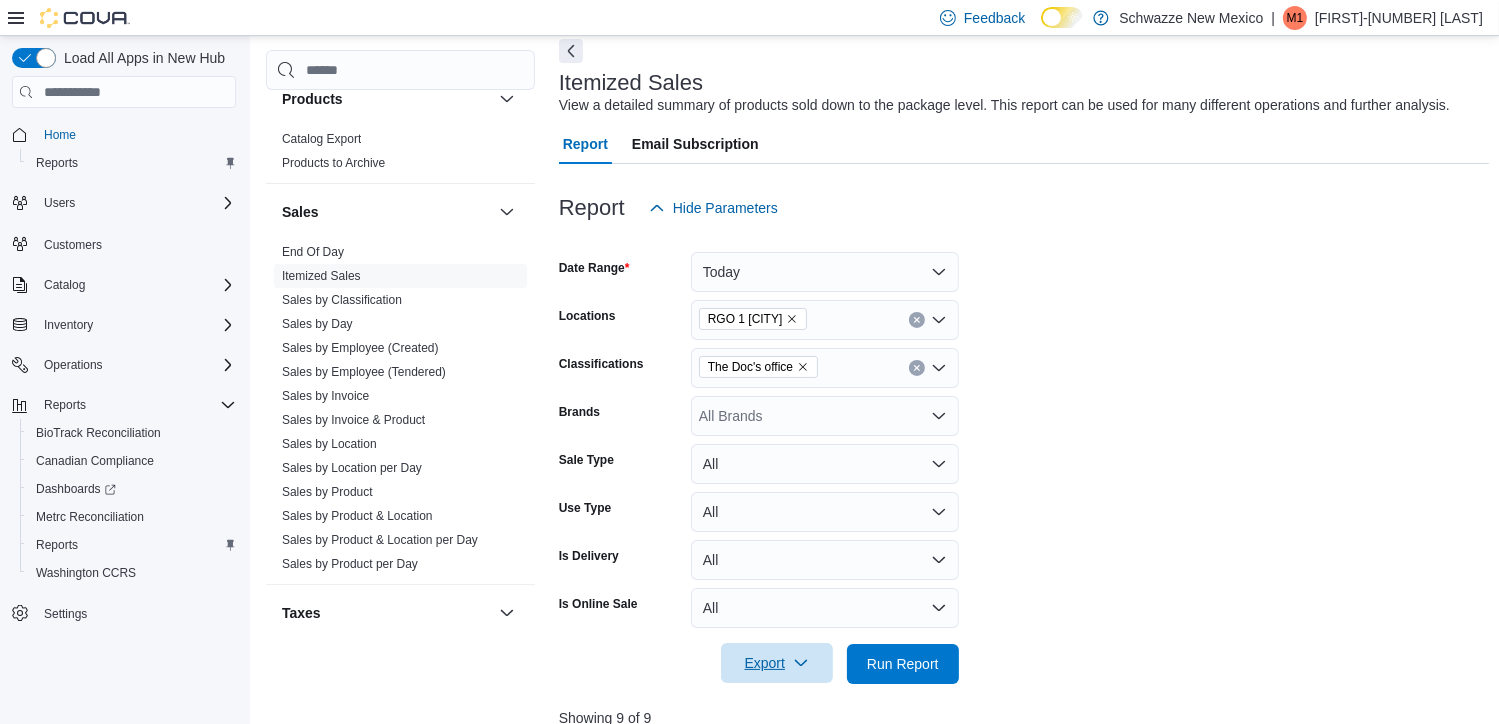 click on "Export" at bounding box center (777, 663) 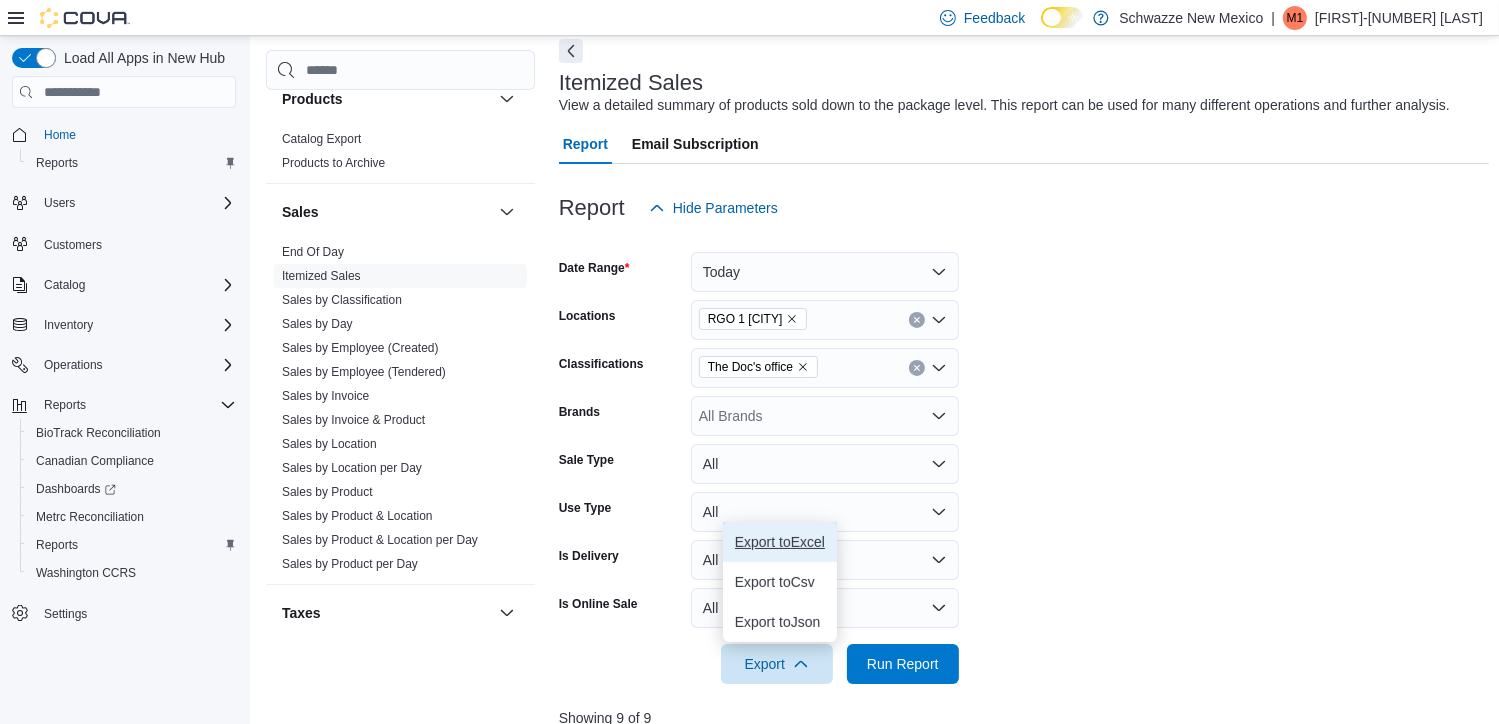 click on "Export to  Excel" at bounding box center [780, 542] 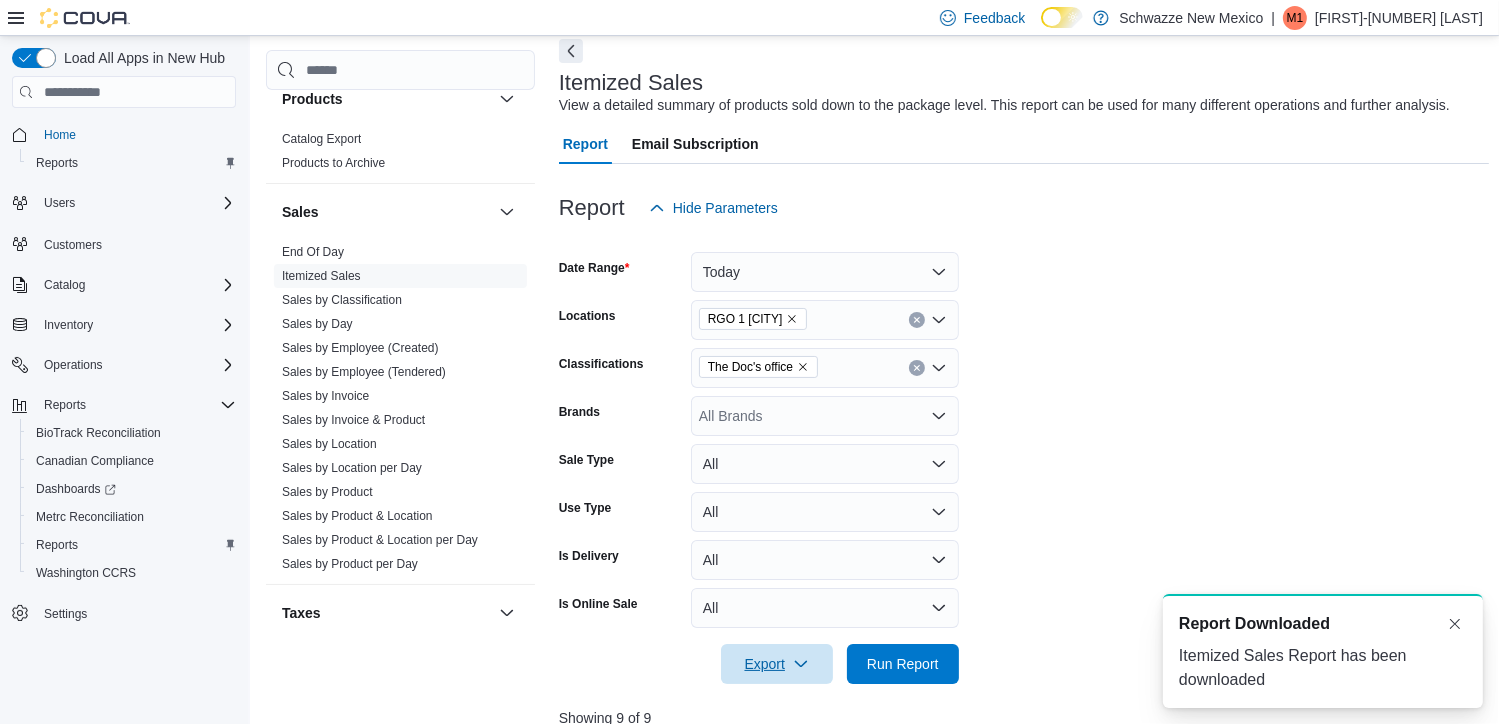 scroll, scrollTop: 0, scrollLeft: 0, axis: both 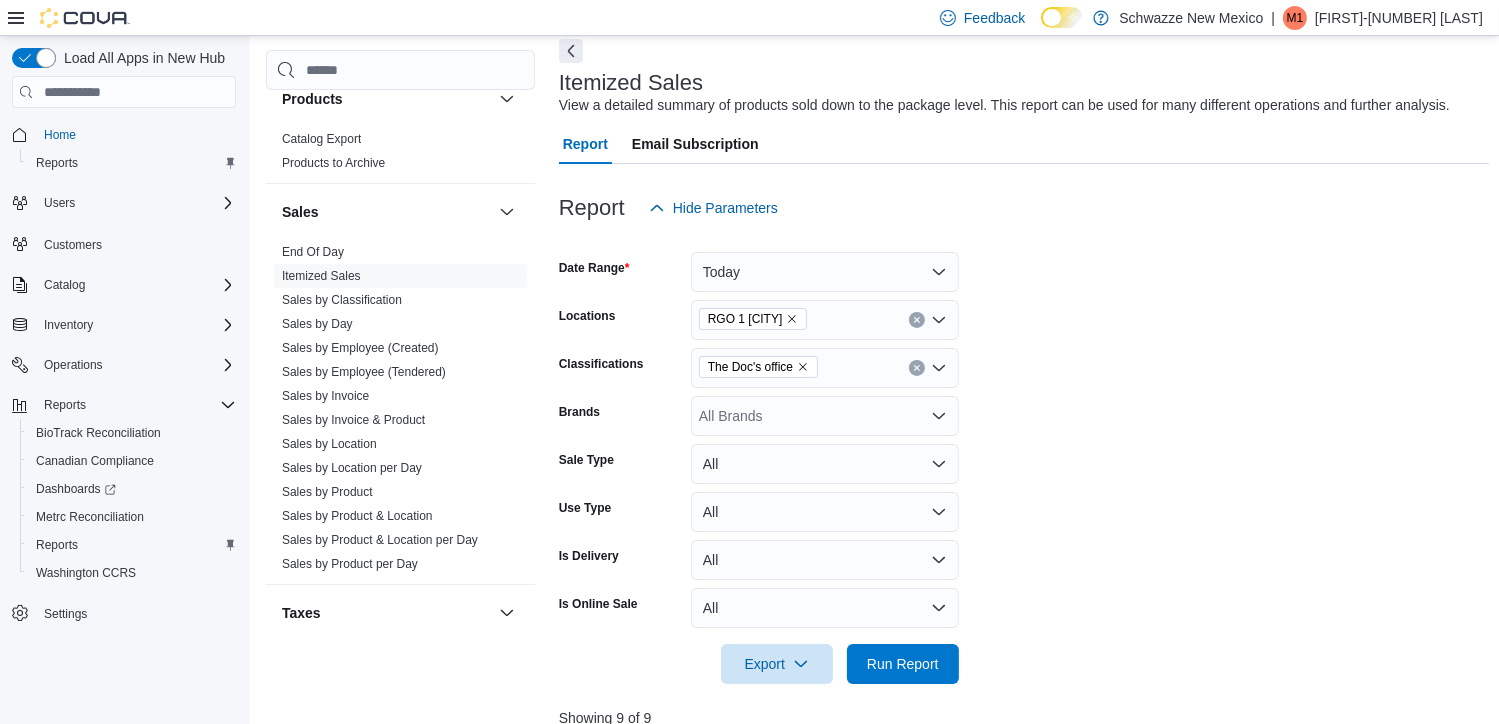 click on "[FIRST]-[NUMBER] [LAST]" at bounding box center (1399, 18) 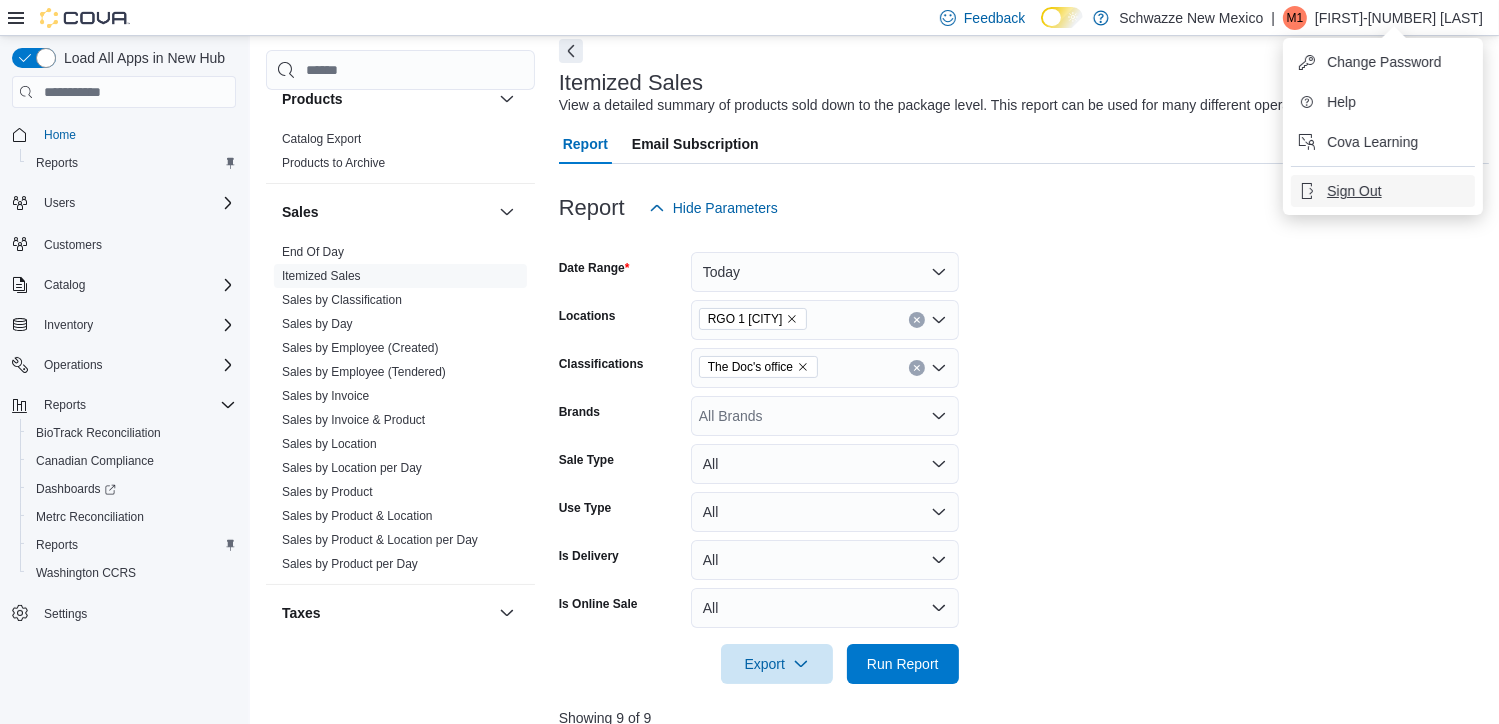 click on "Sign Out" at bounding box center [1384, 62] 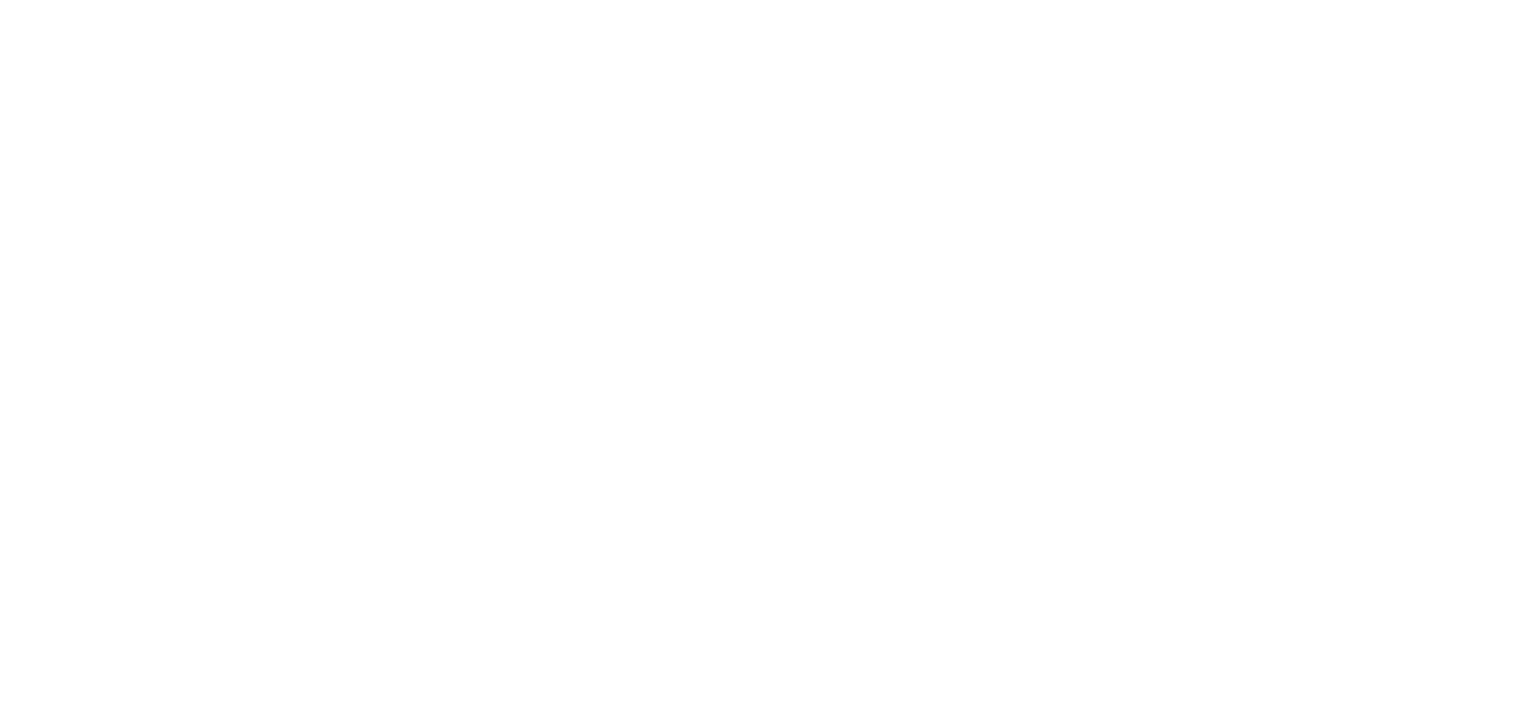 scroll, scrollTop: 0, scrollLeft: 0, axis: both 